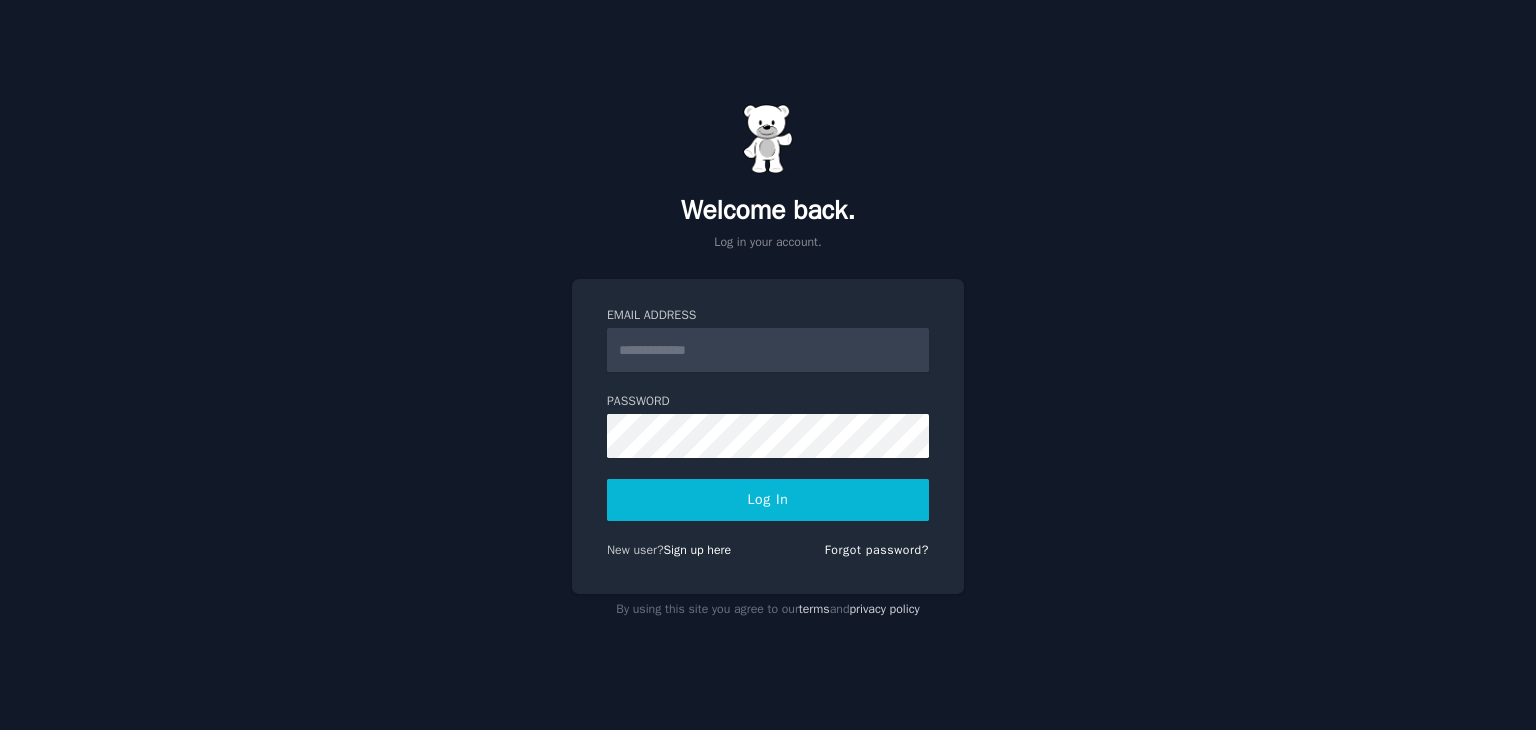 scroll, scrollTop: 0, scrollLeft: 0, axis: both 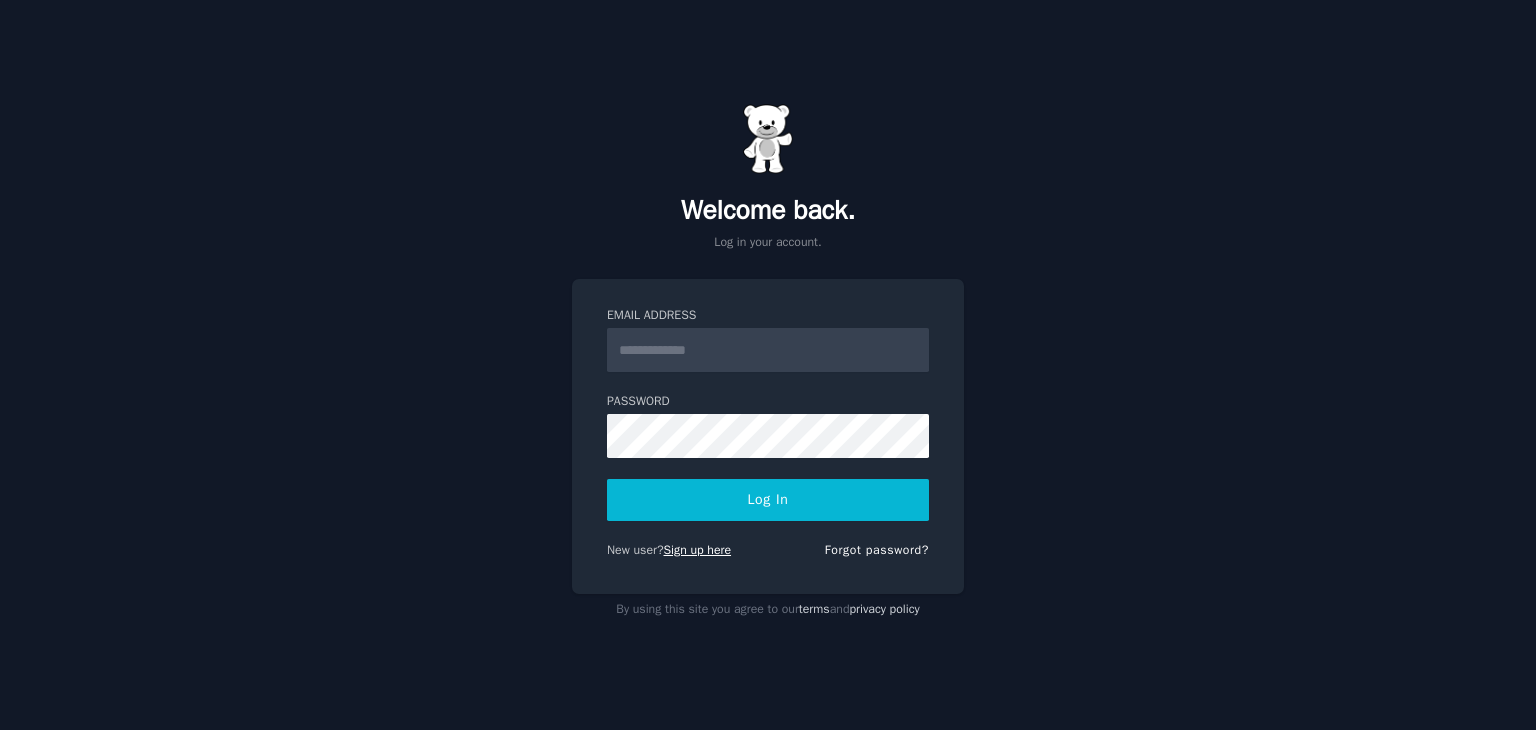 click on "Sign up here" at bounding box center (698, 550) 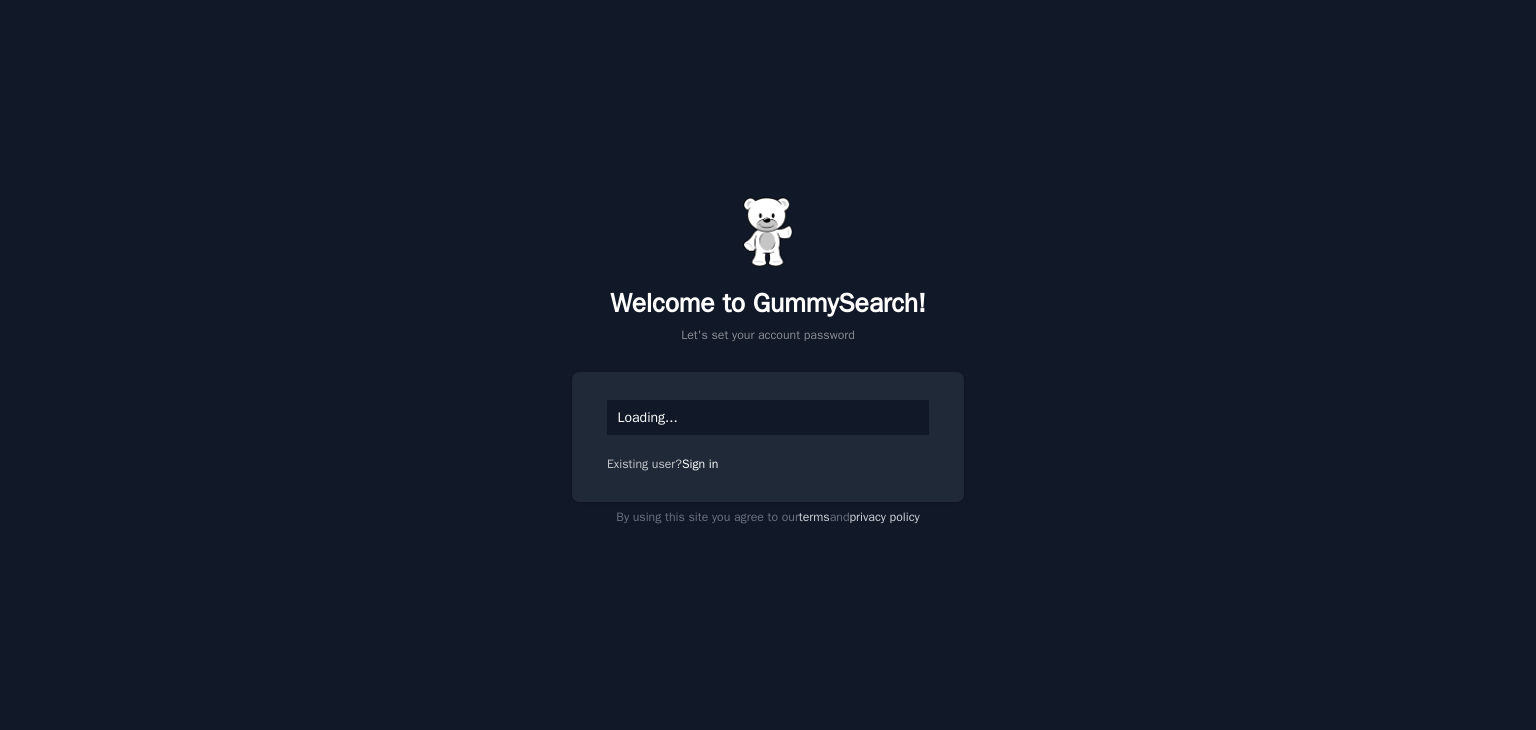 scroll, scrollTop: 0, scrollLeft: 0, axis: both 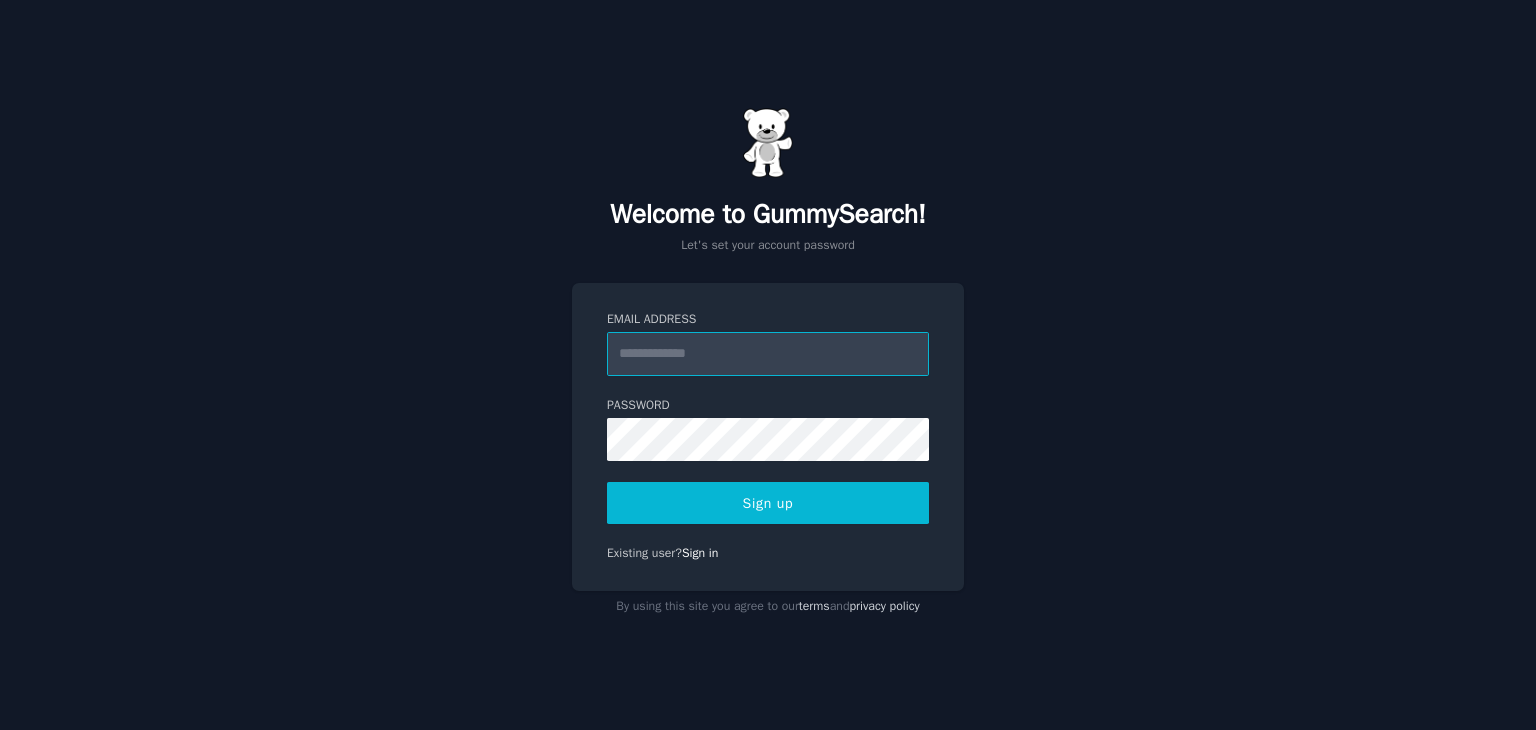 click on "Email Address" at bounding box center (768, 354) 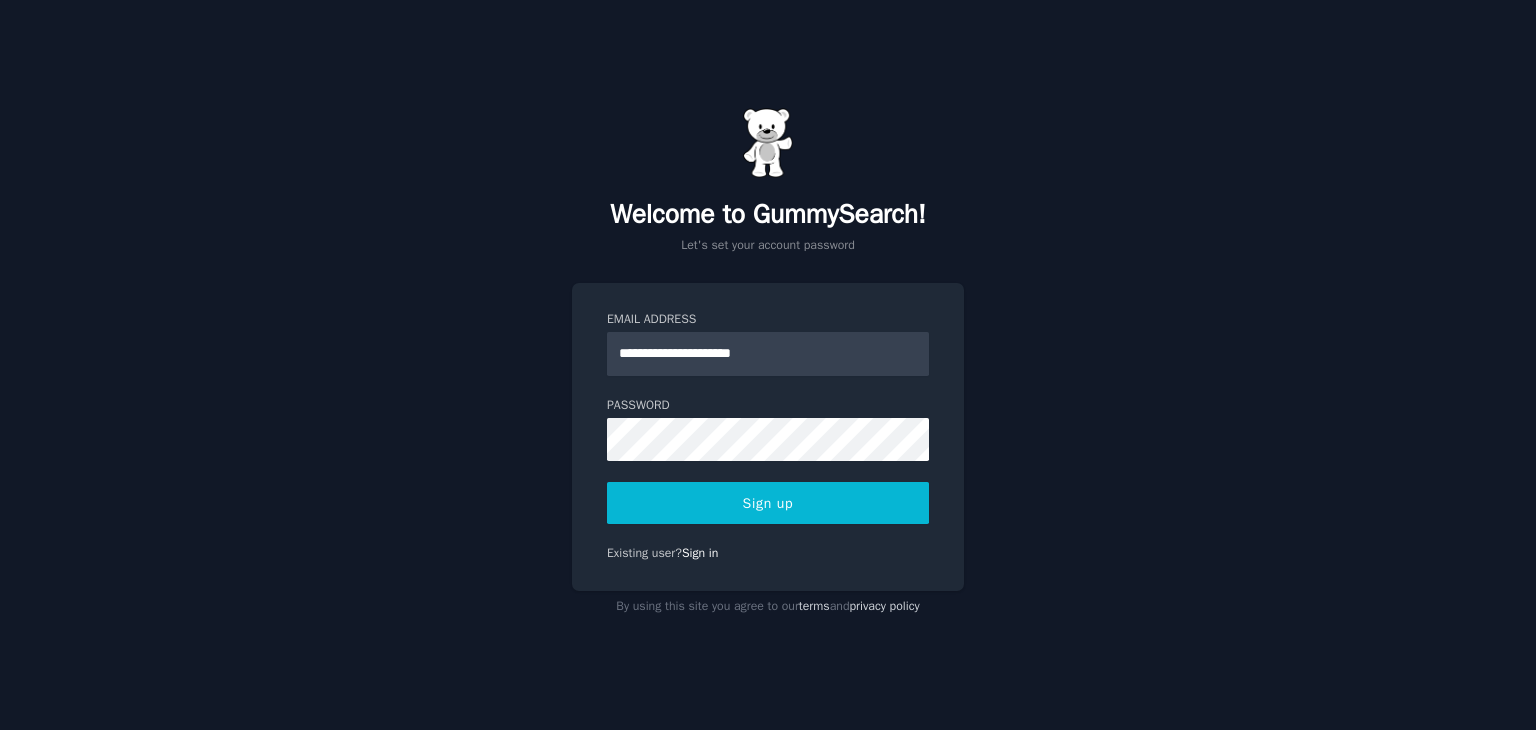 click on "Sign up" at bounding box center [768, 503] 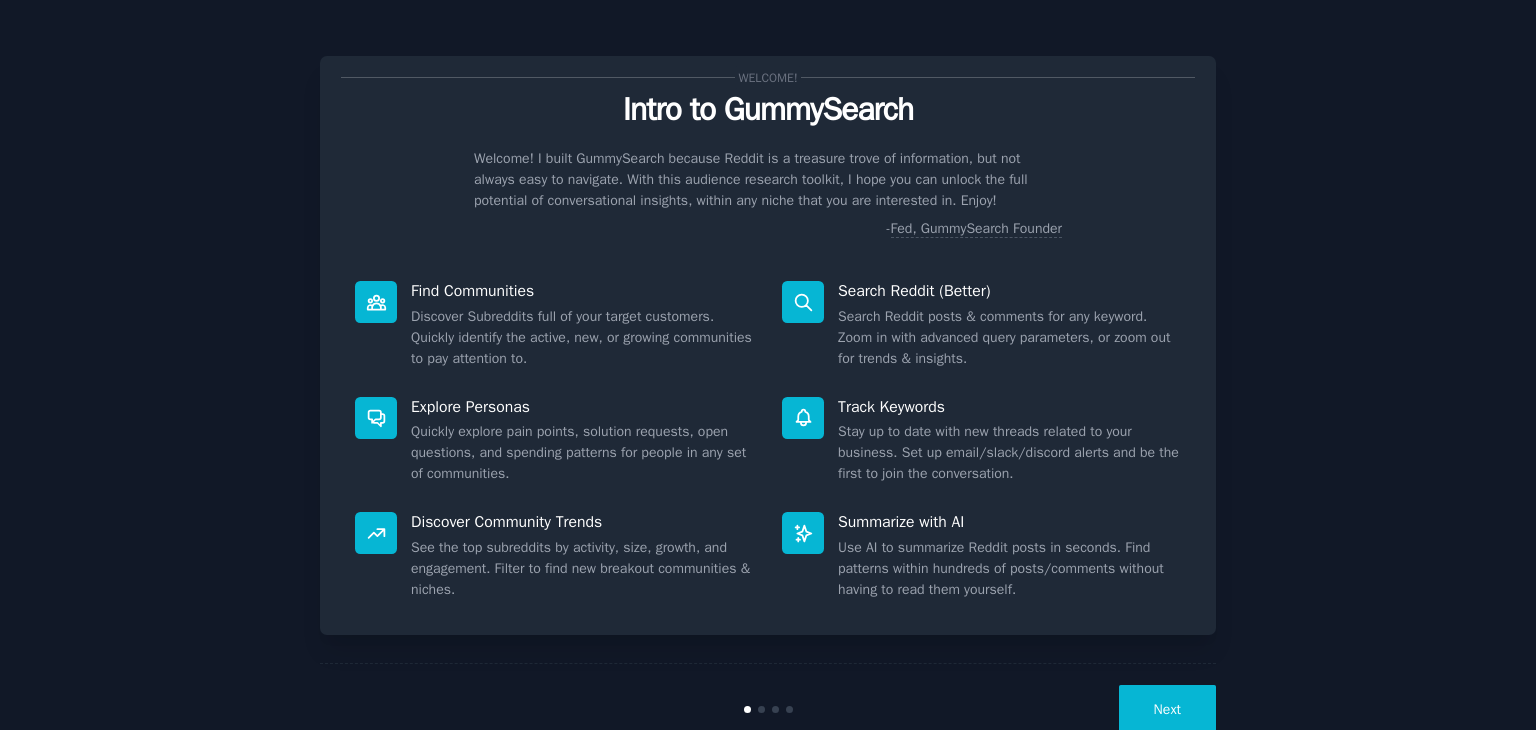 scroll, scrollTop: 0, scrollLeft: 0, axis: both 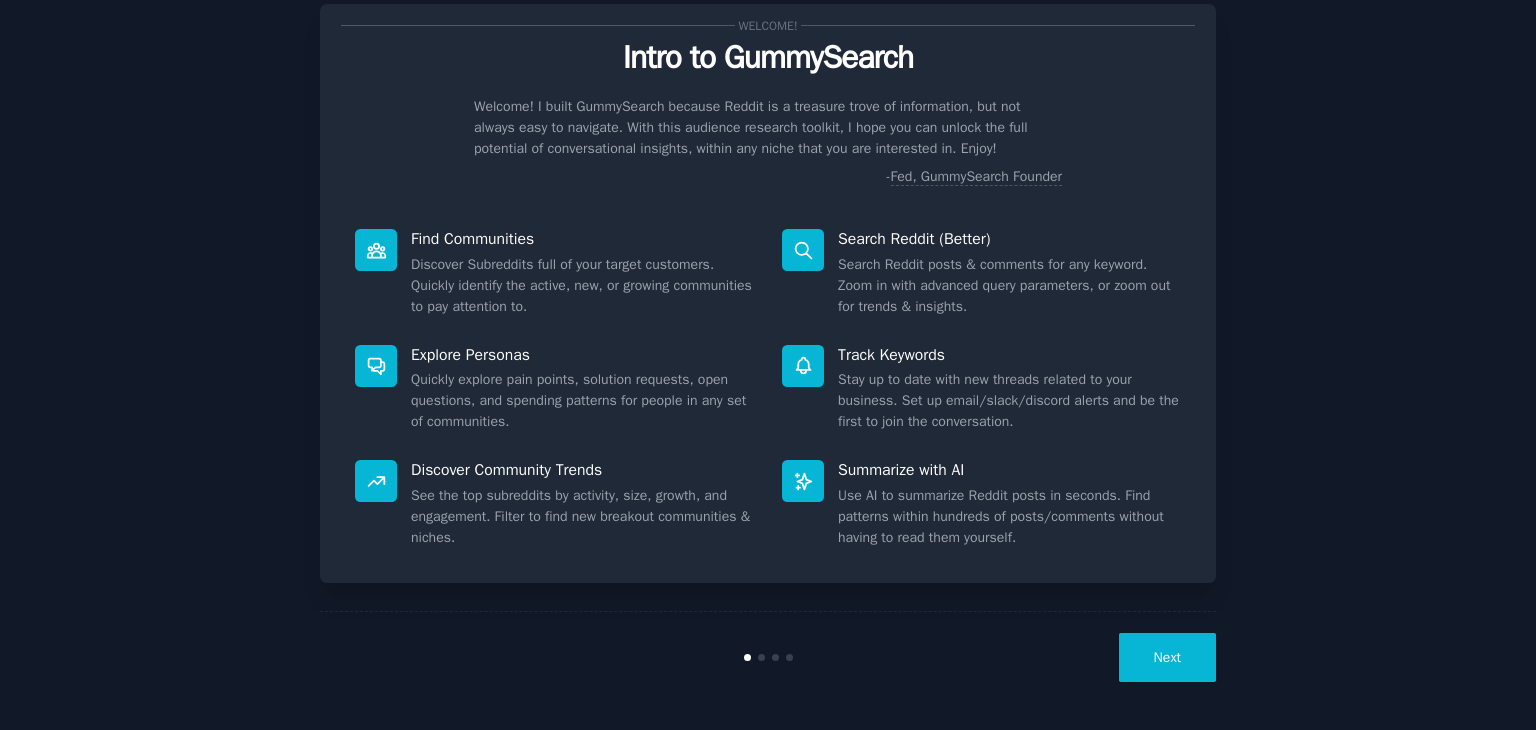 click on "Next" at bounding box center [1167, 657] 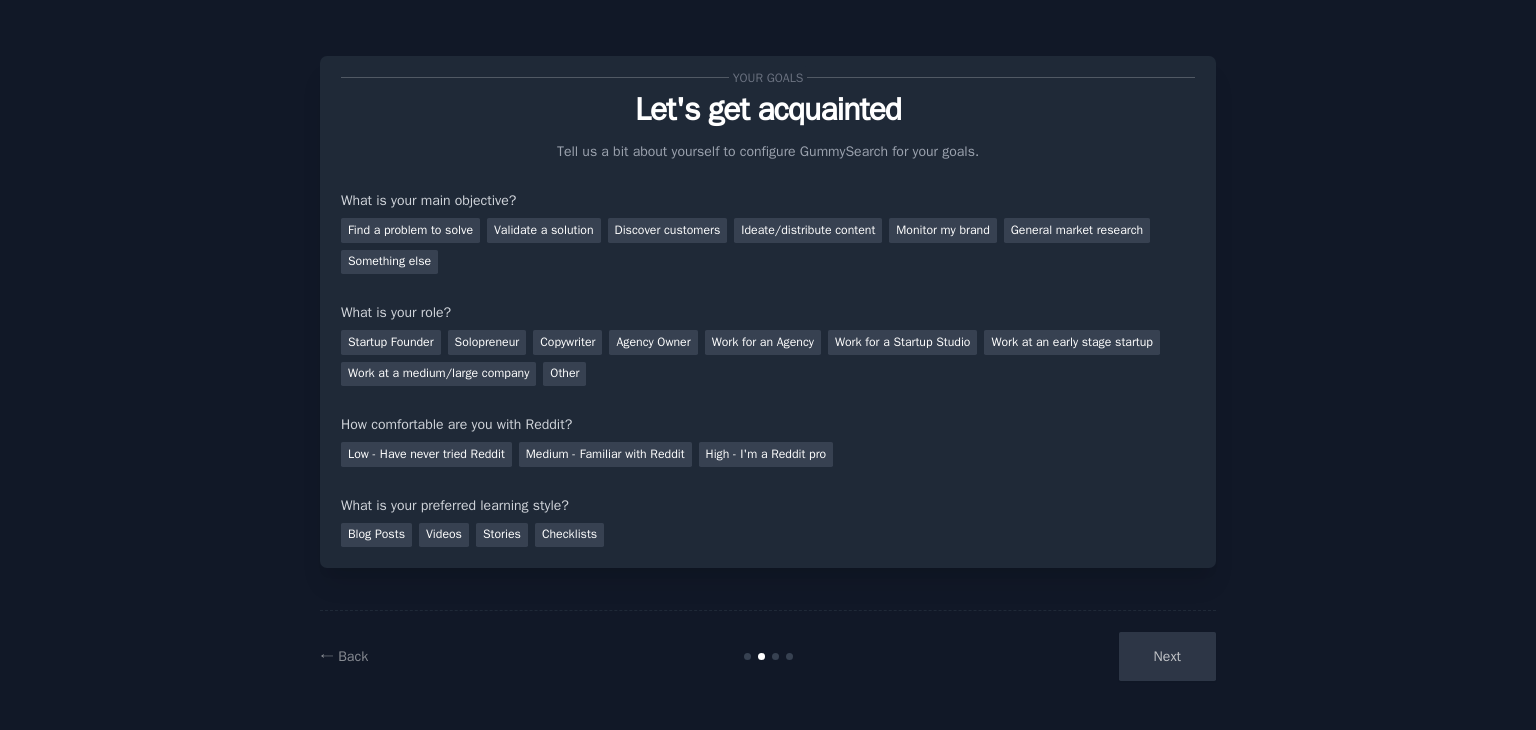 scroll, scrollTop: 0, scrollLeft: 0, axis: both 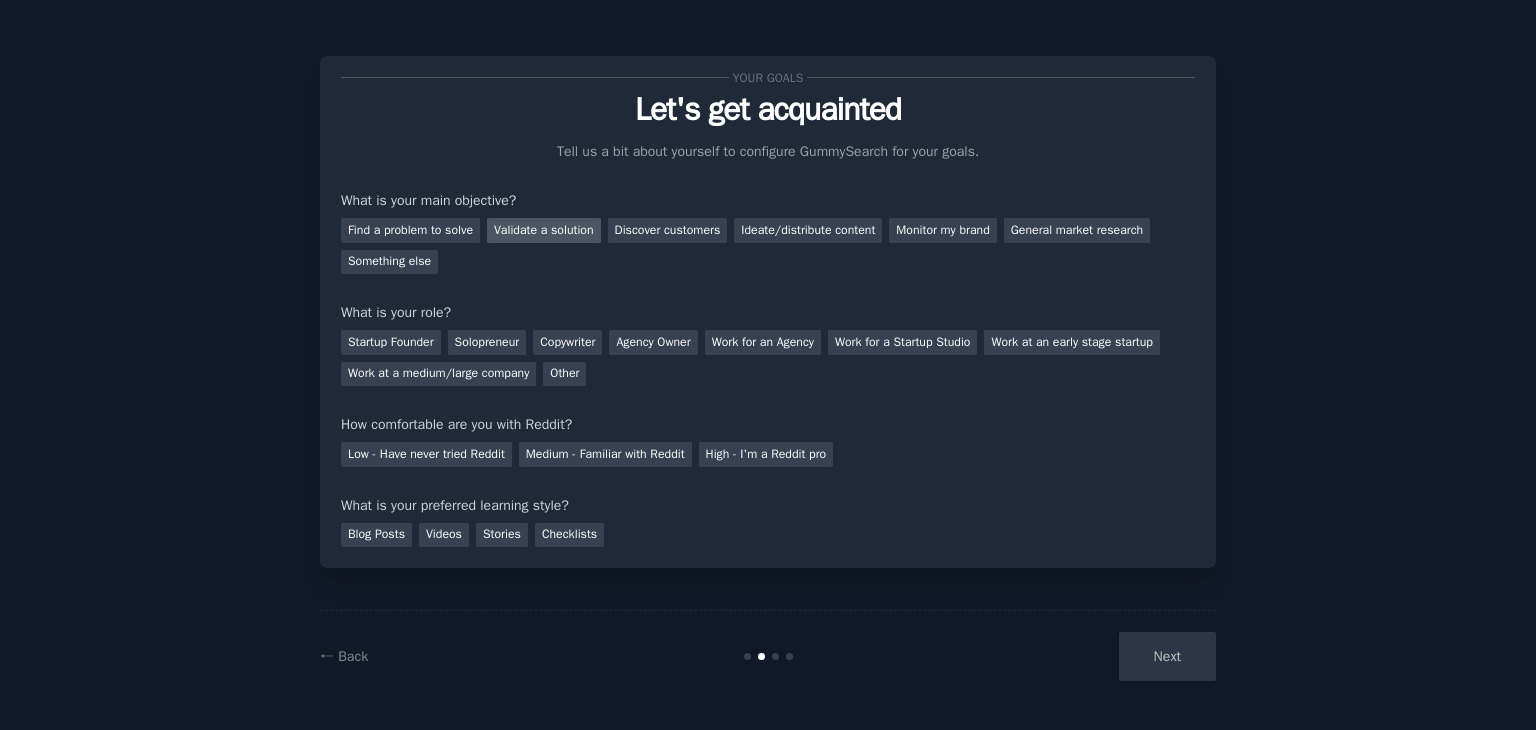 click on "Validate a solution" at bounding box center [544, 230] 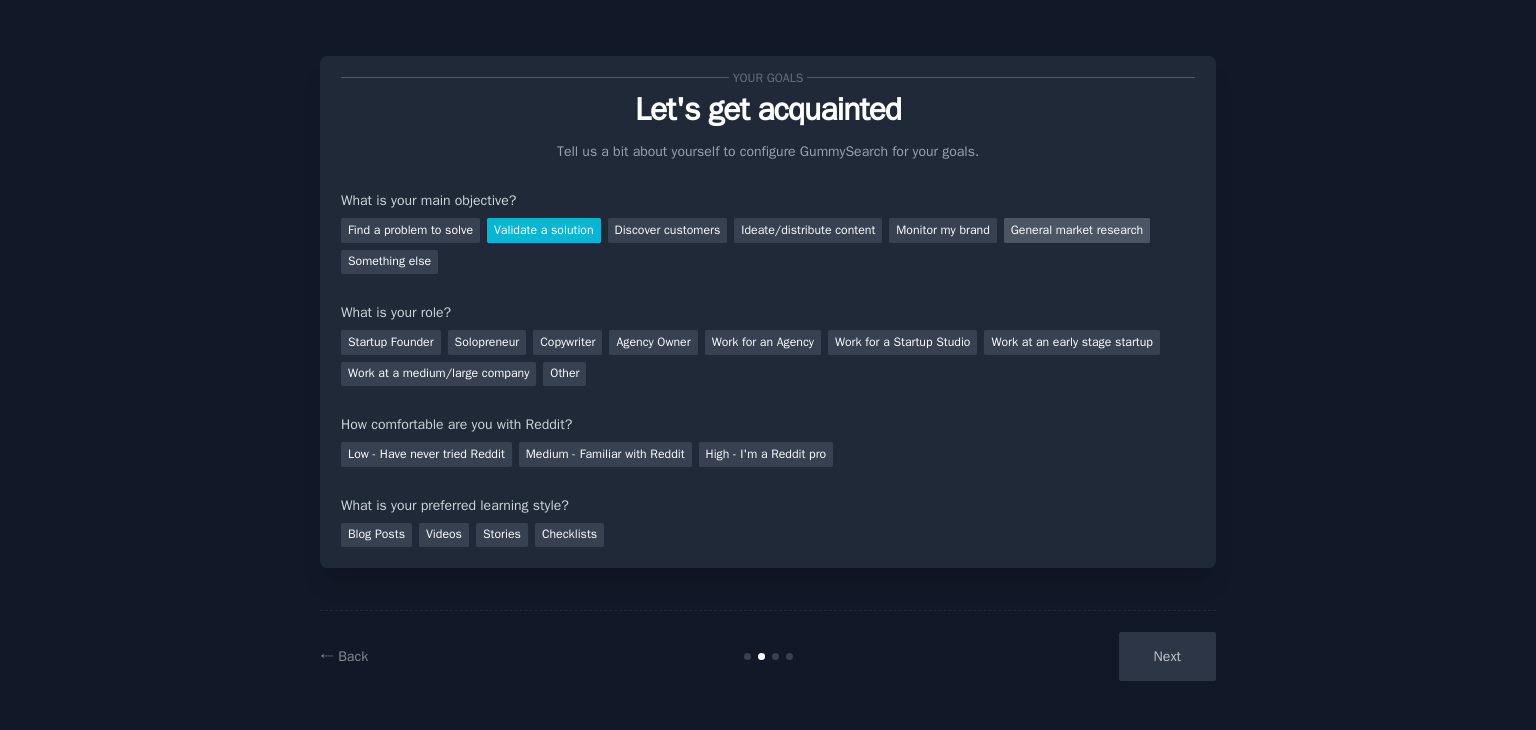 click on "General market research" at bounding box center (1077, 230) 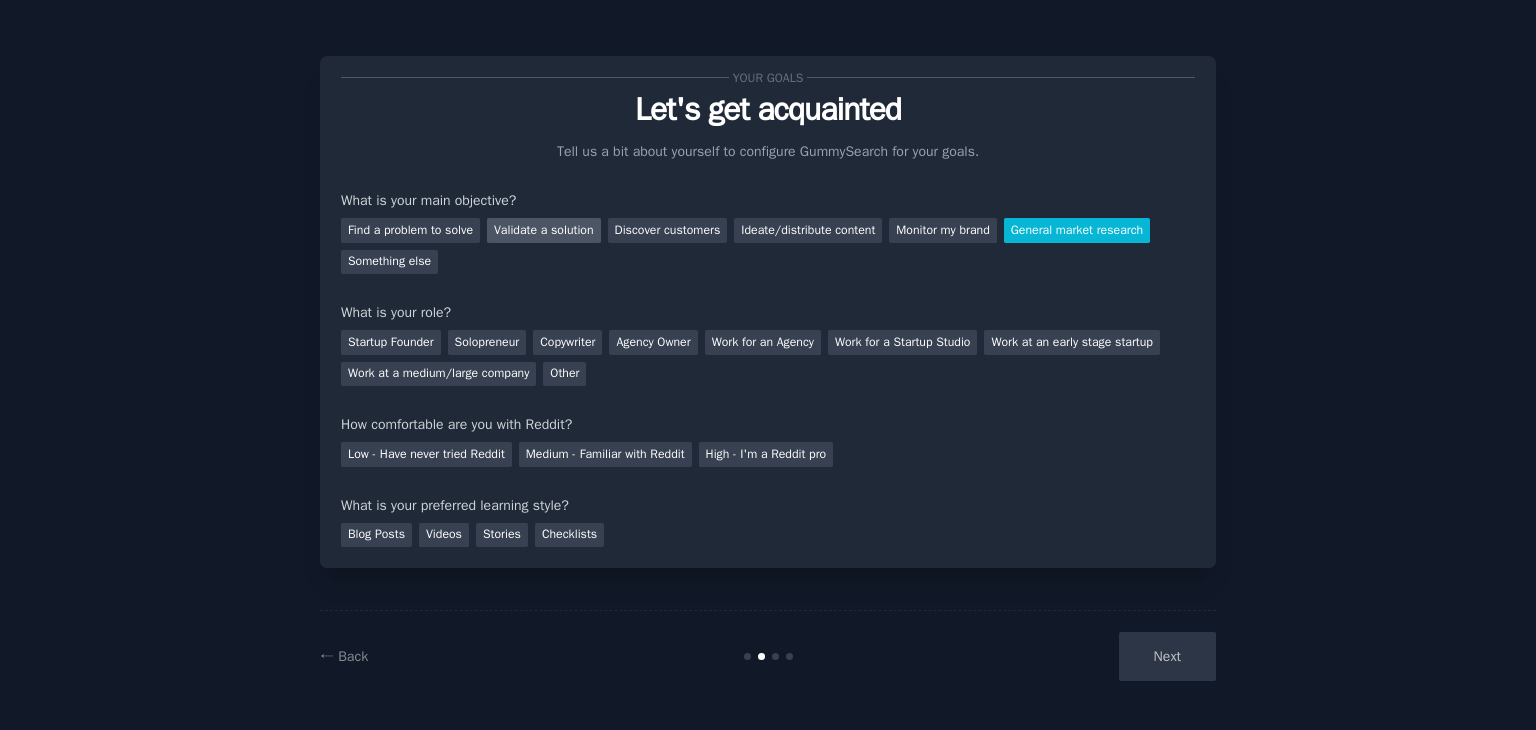 click on "Validate a solution" at bounding box center (544, 230) 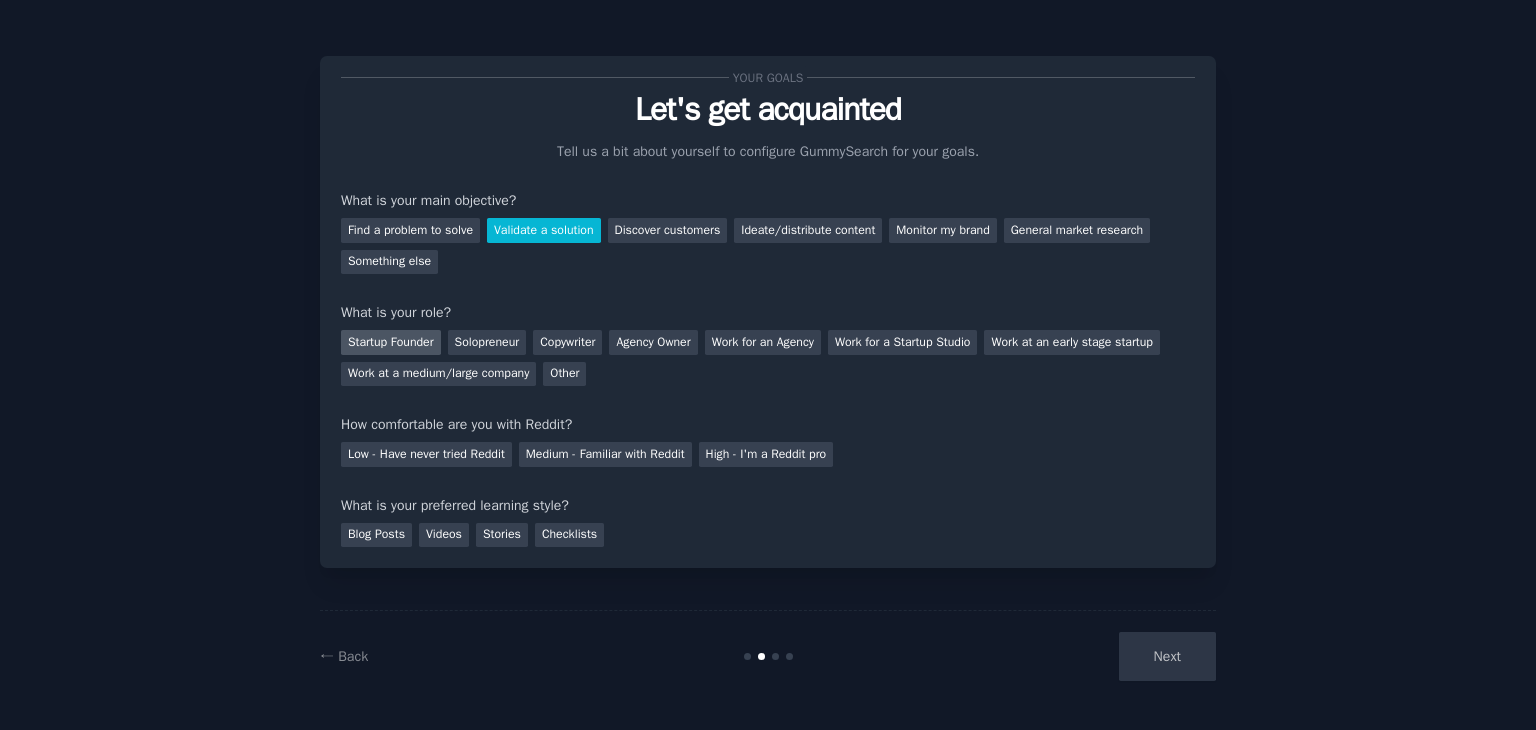 click on "Startup Founder" at bounding box center [391, 342] 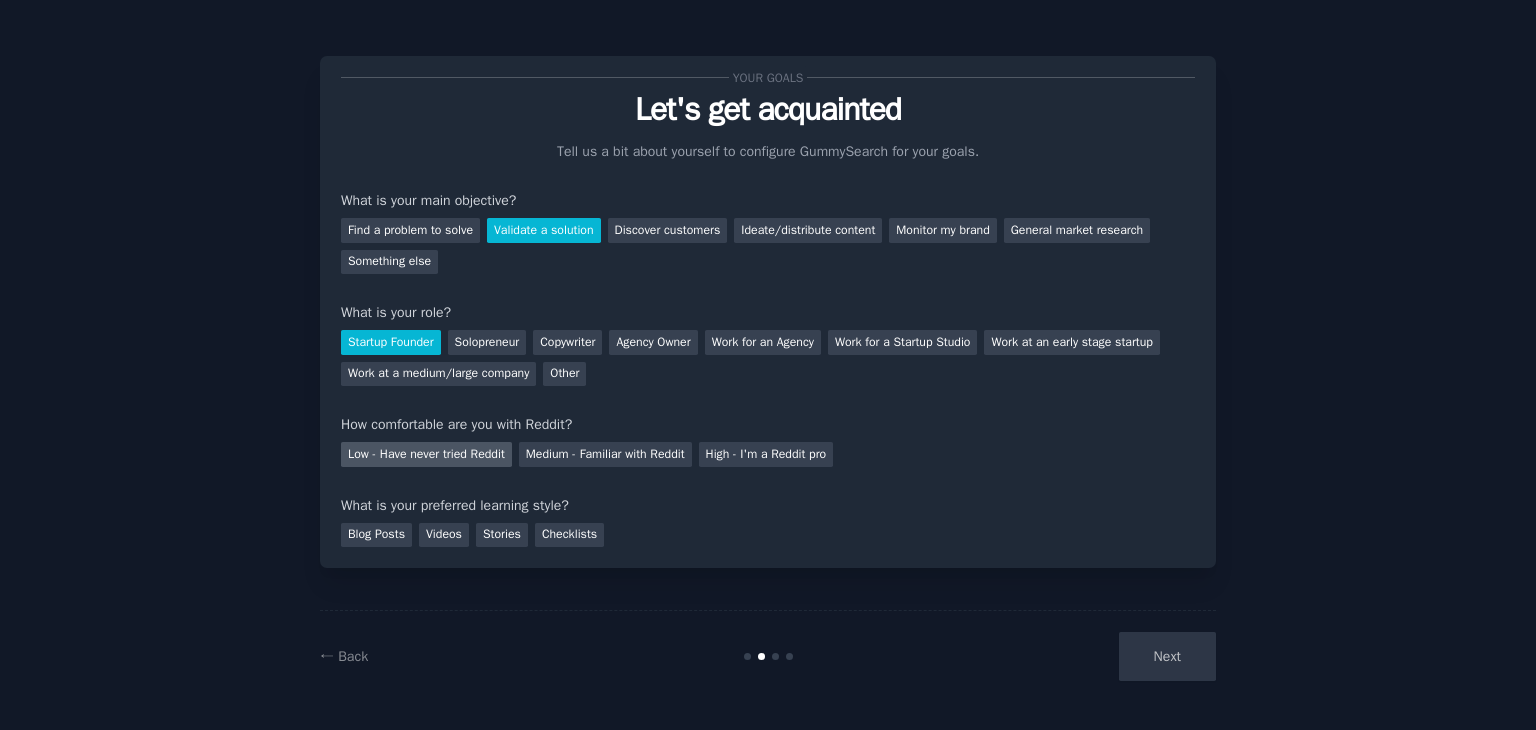 click on "Low - Have never tried Reddit" at bounding box center [426, 454] 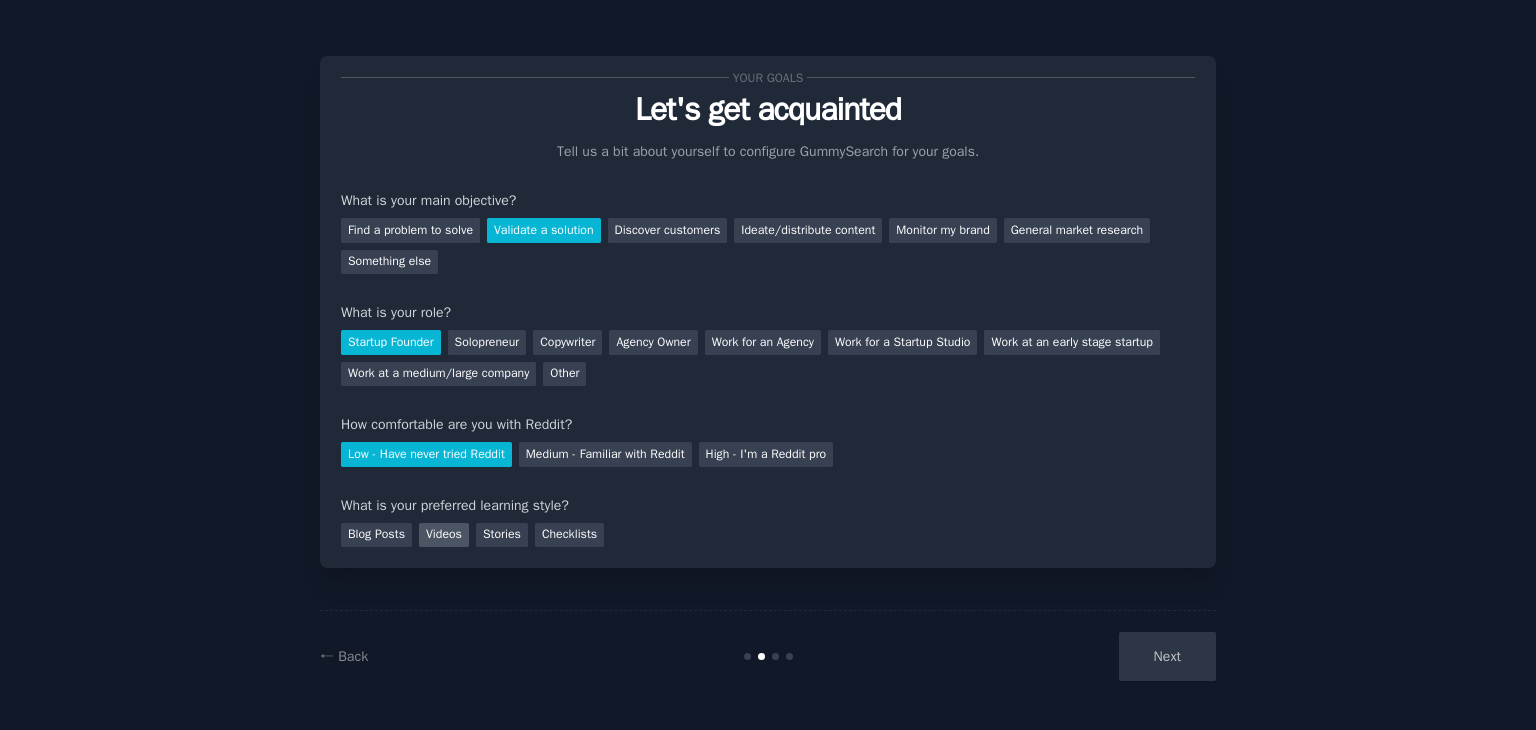 click on "Videos" at bounding box center [444, 535] 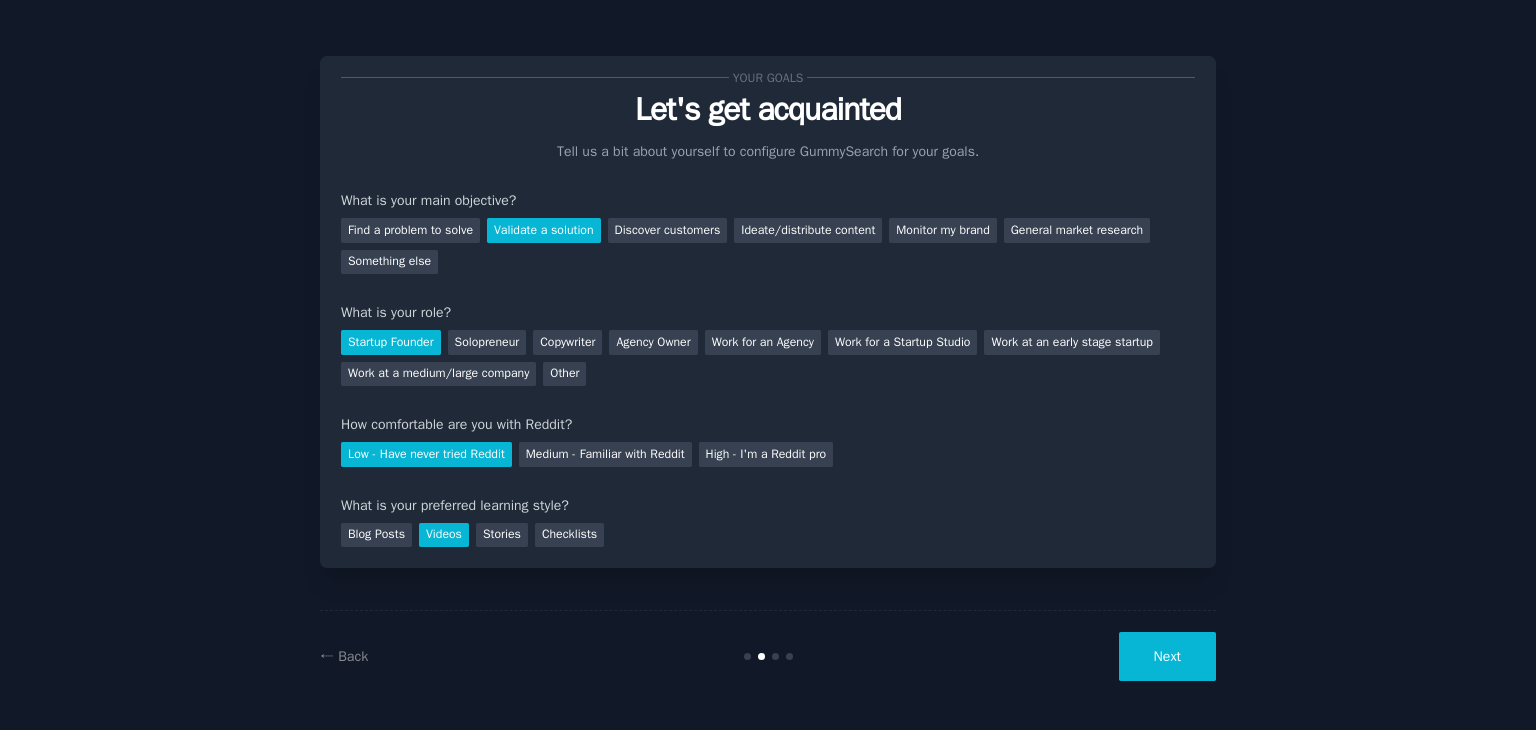 click on "Next" at bounding box center (1167, 656) 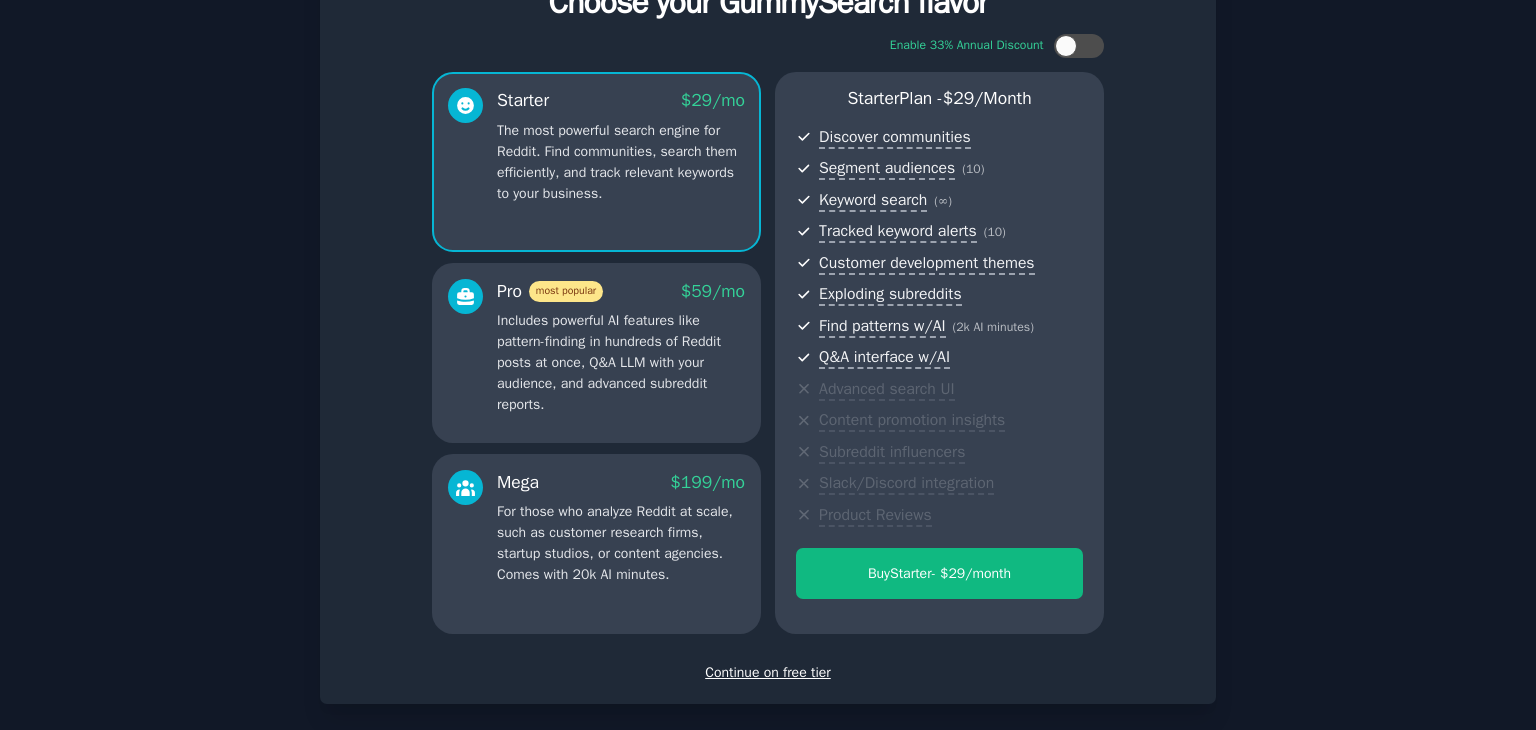 scroll, scrollTop: 200, scrollLeft: 0, axis: vertical 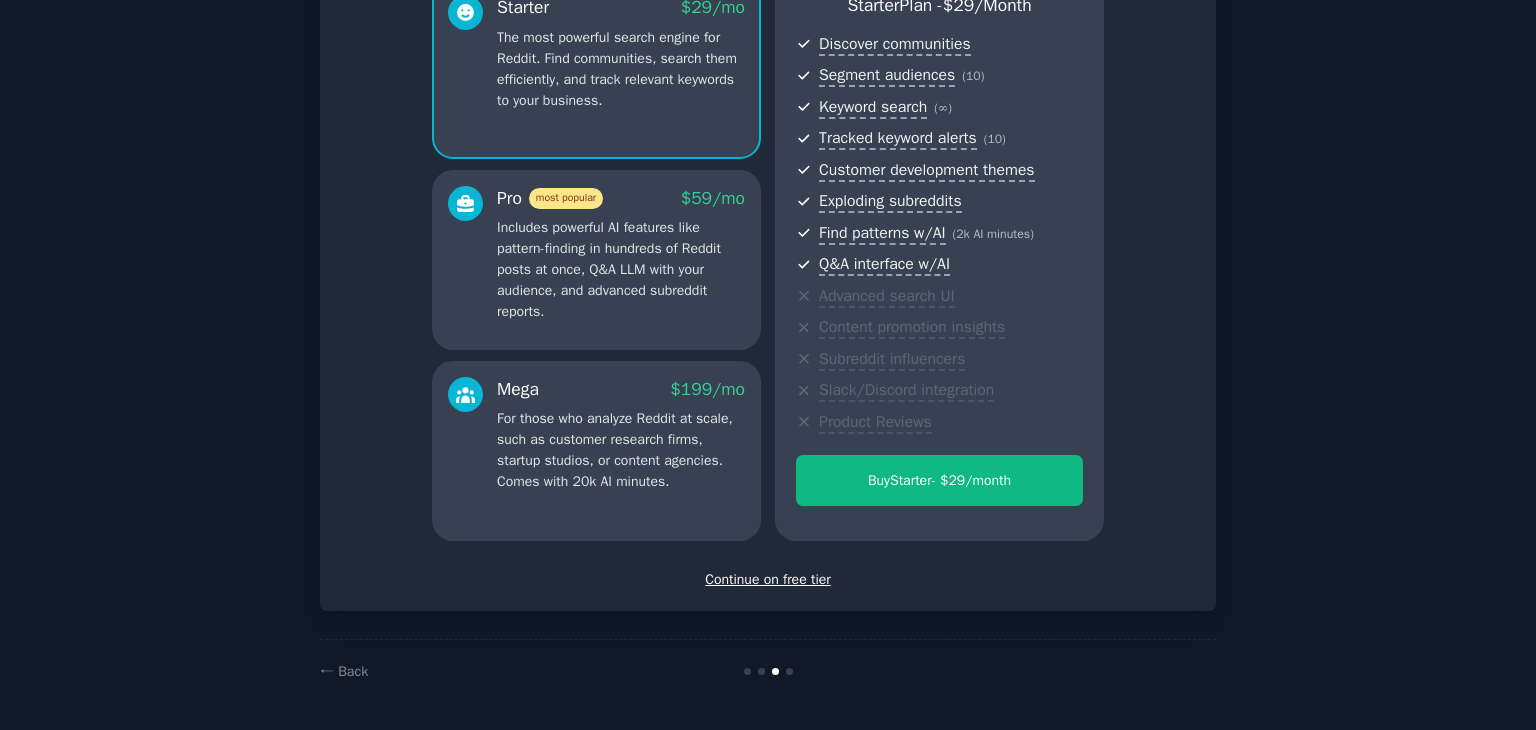 click on "Continue on free tier" at bounding box center (768, 579) 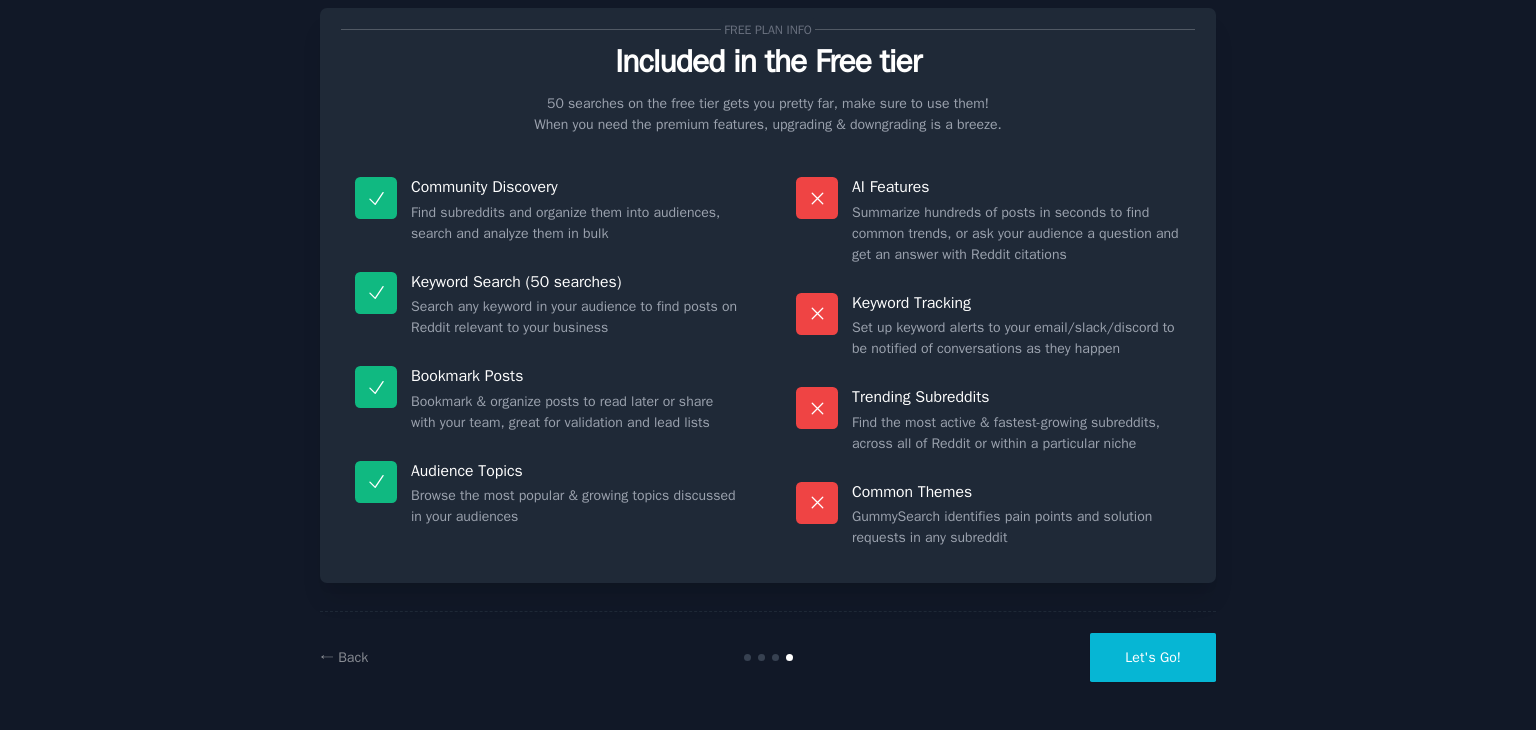 click on "Let's Go!" at bounding box center [1153, 657] 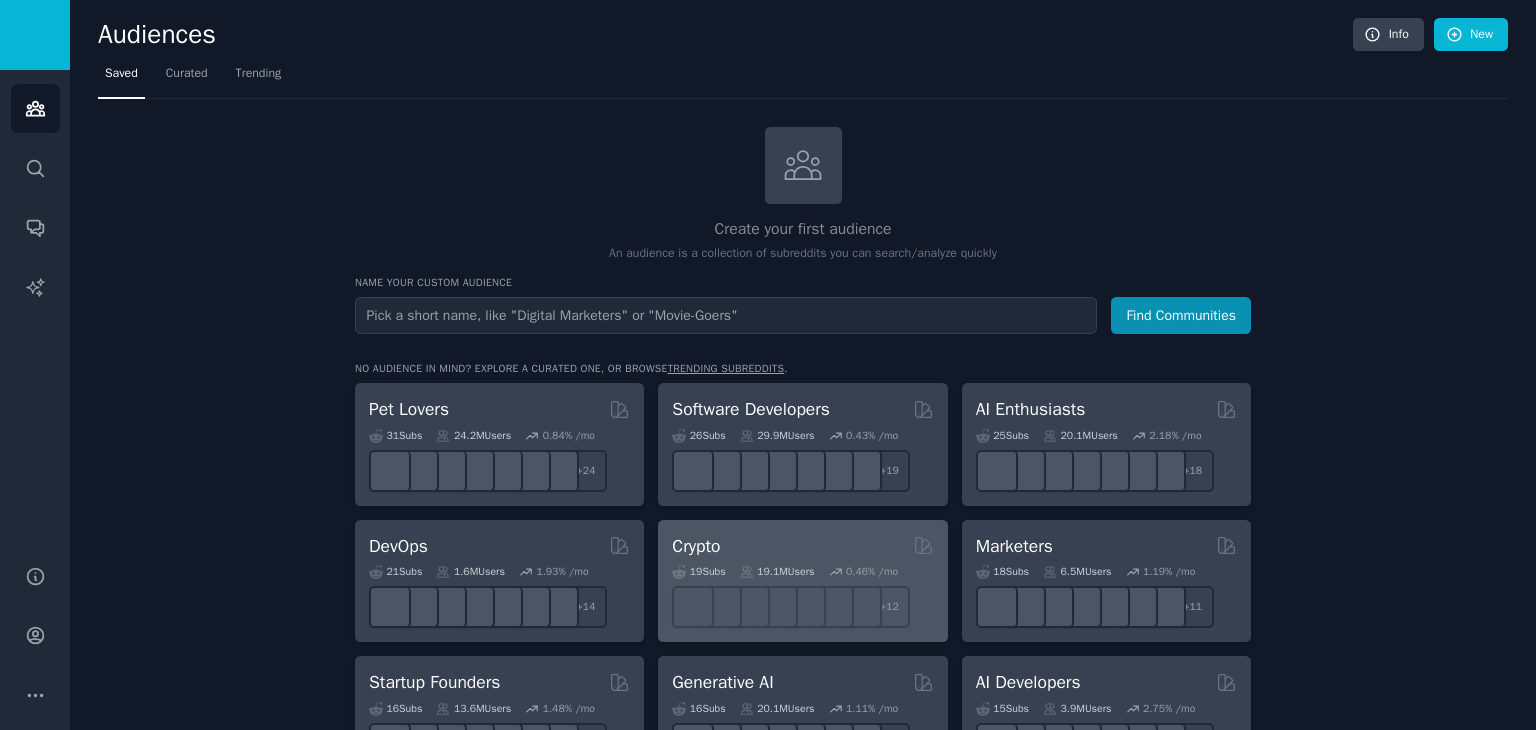 scroll, scrollTop: 200, scrollLeft: 0, axis: vertical 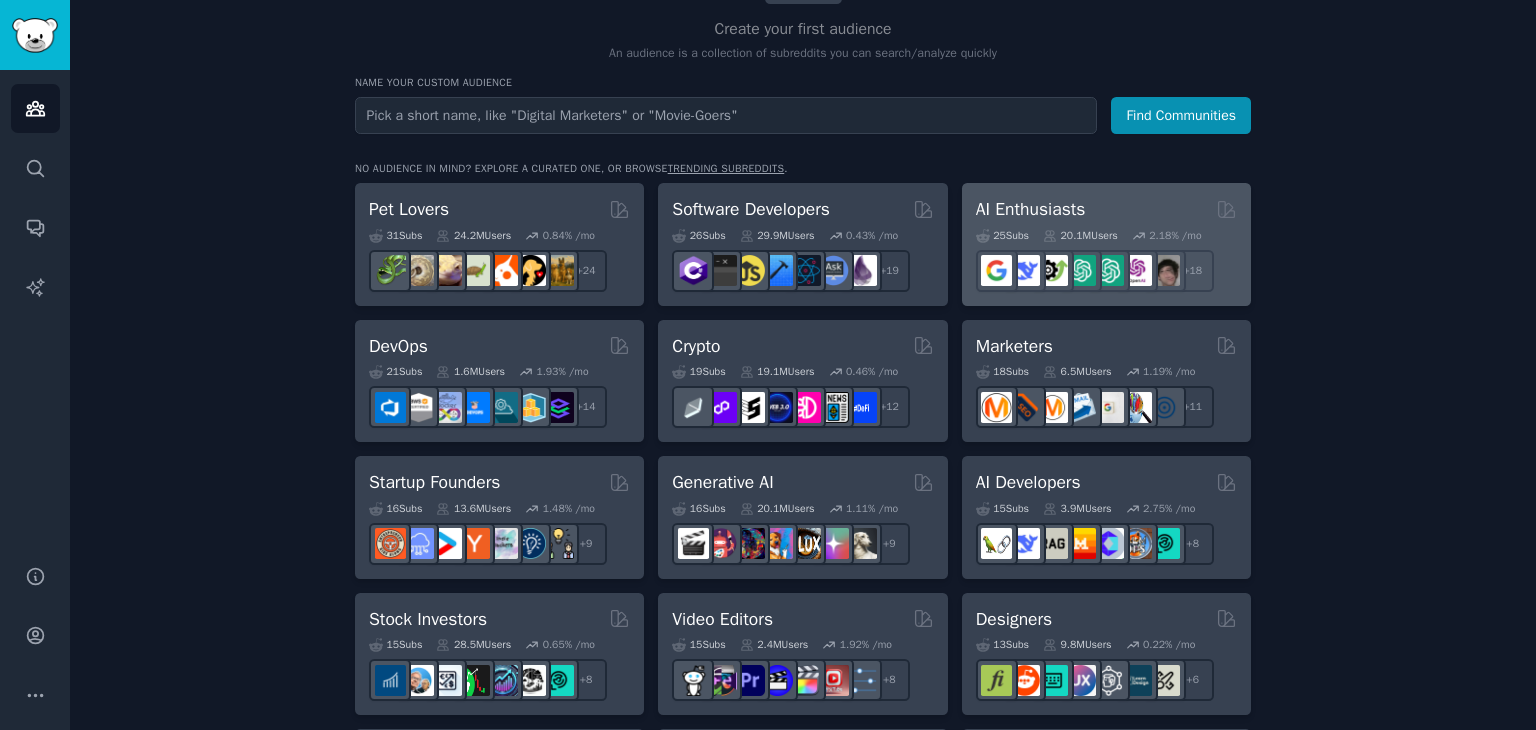 click on "AI Enthusiasts" at bounding box center [1031, 209] 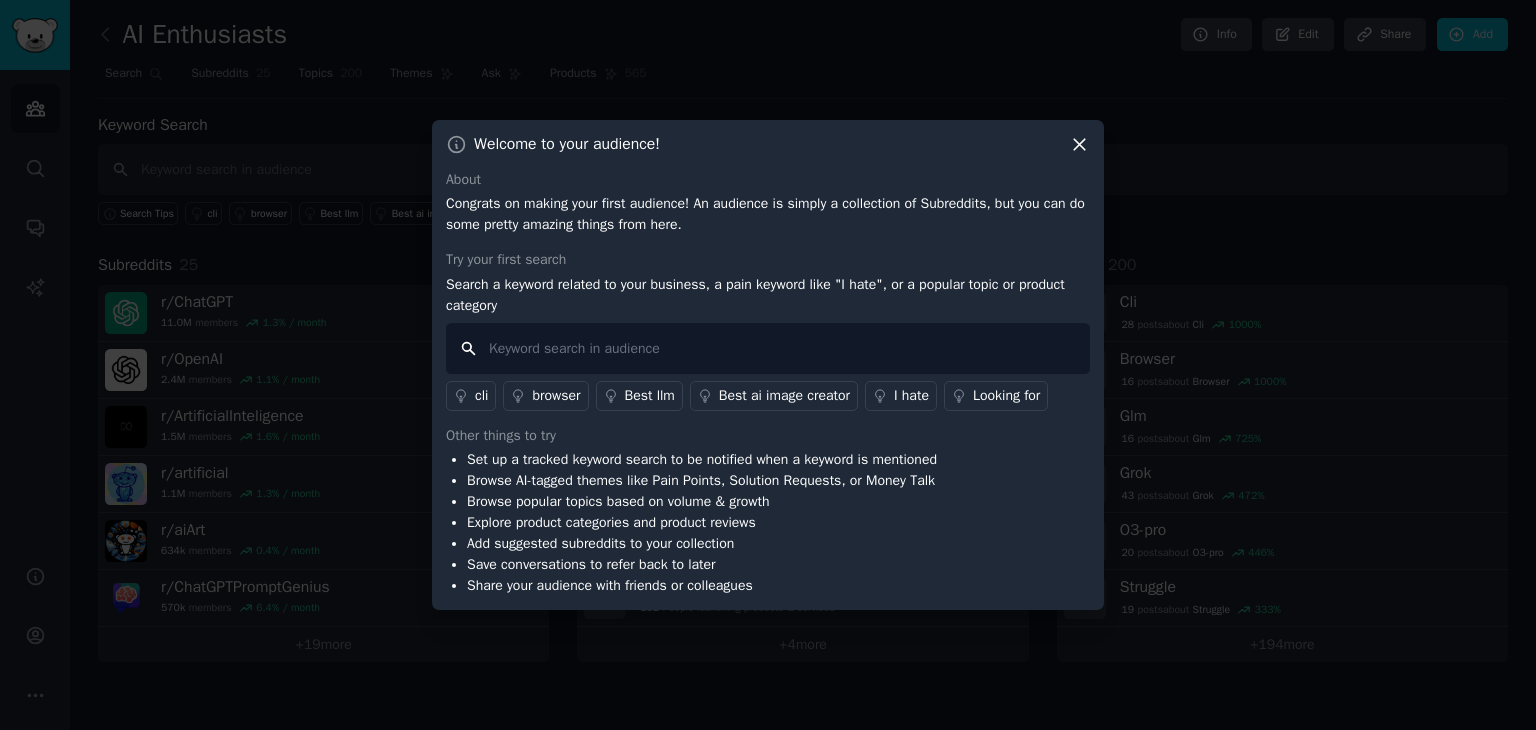 click at bounding box center [768, 348] 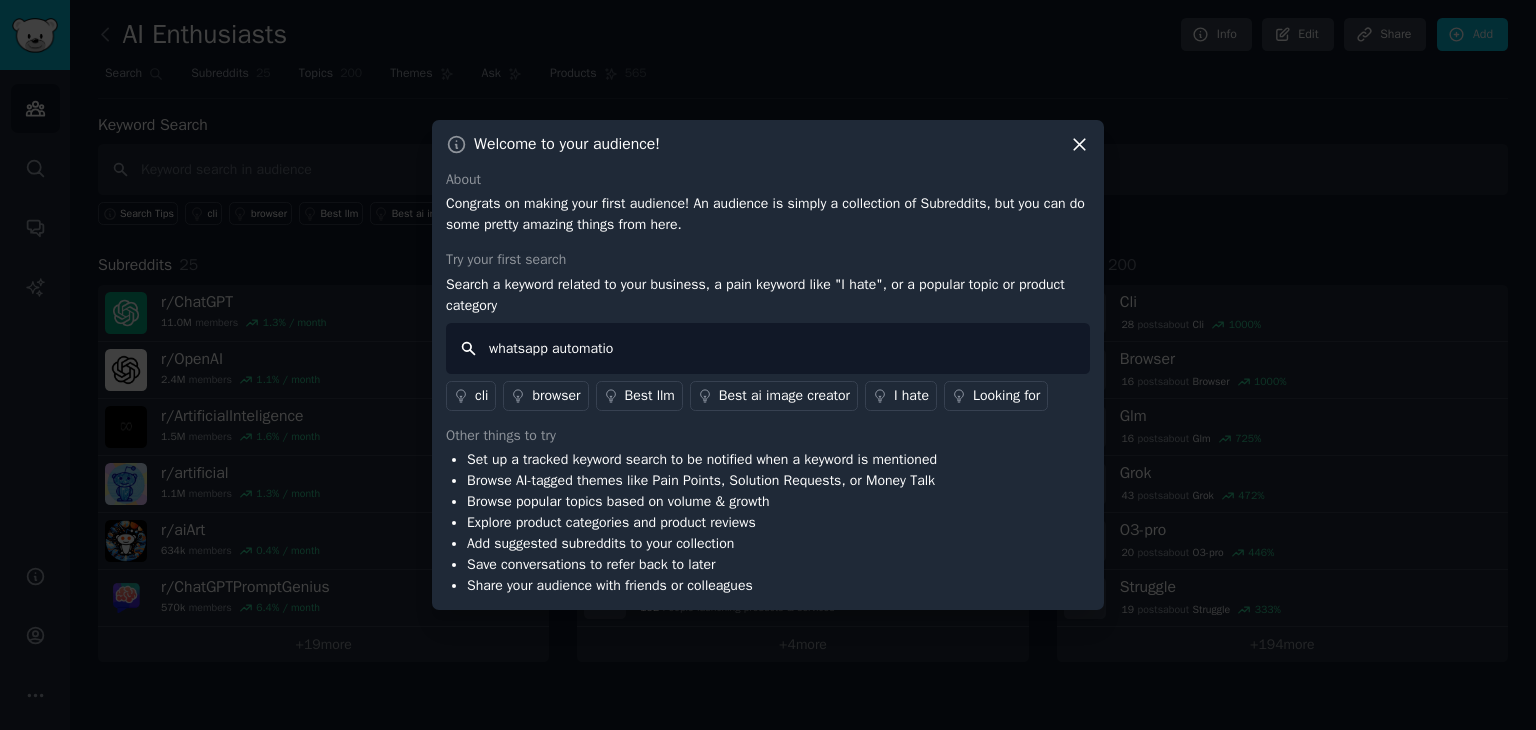 type on "whatsapp automation" 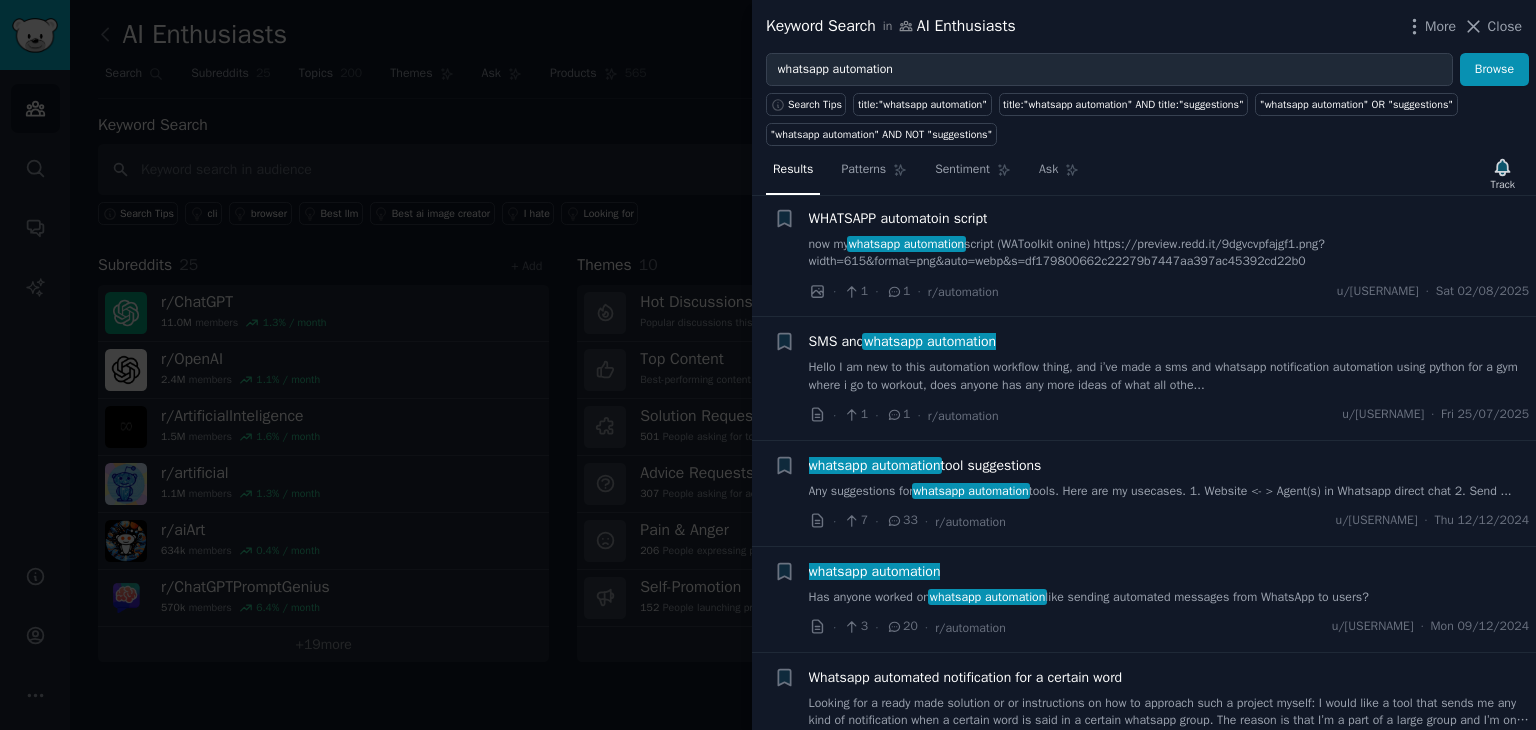 scroll, scrollTop: 0, scrollLeft: 0, axis: both 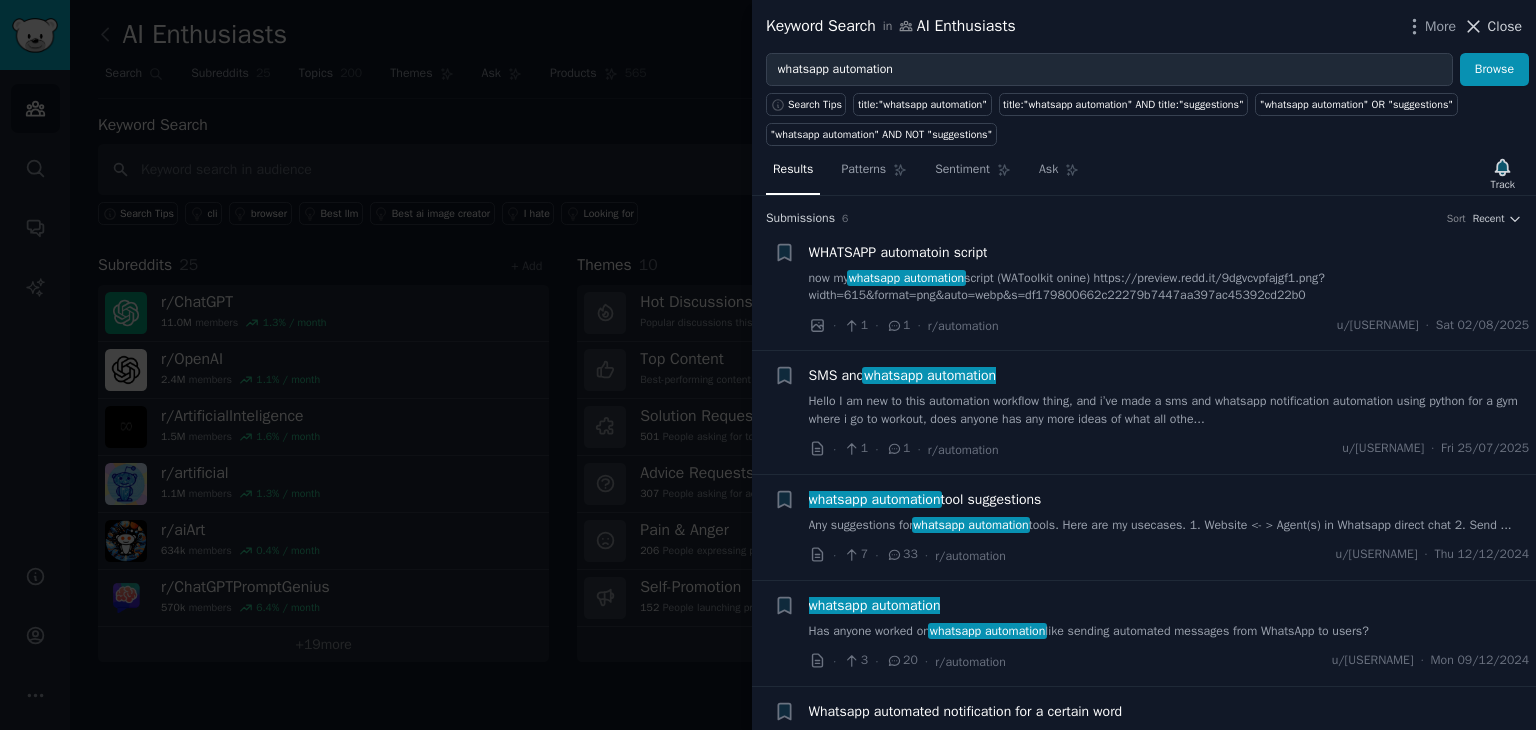 click on "Close" at bounding box center [1505, 26] 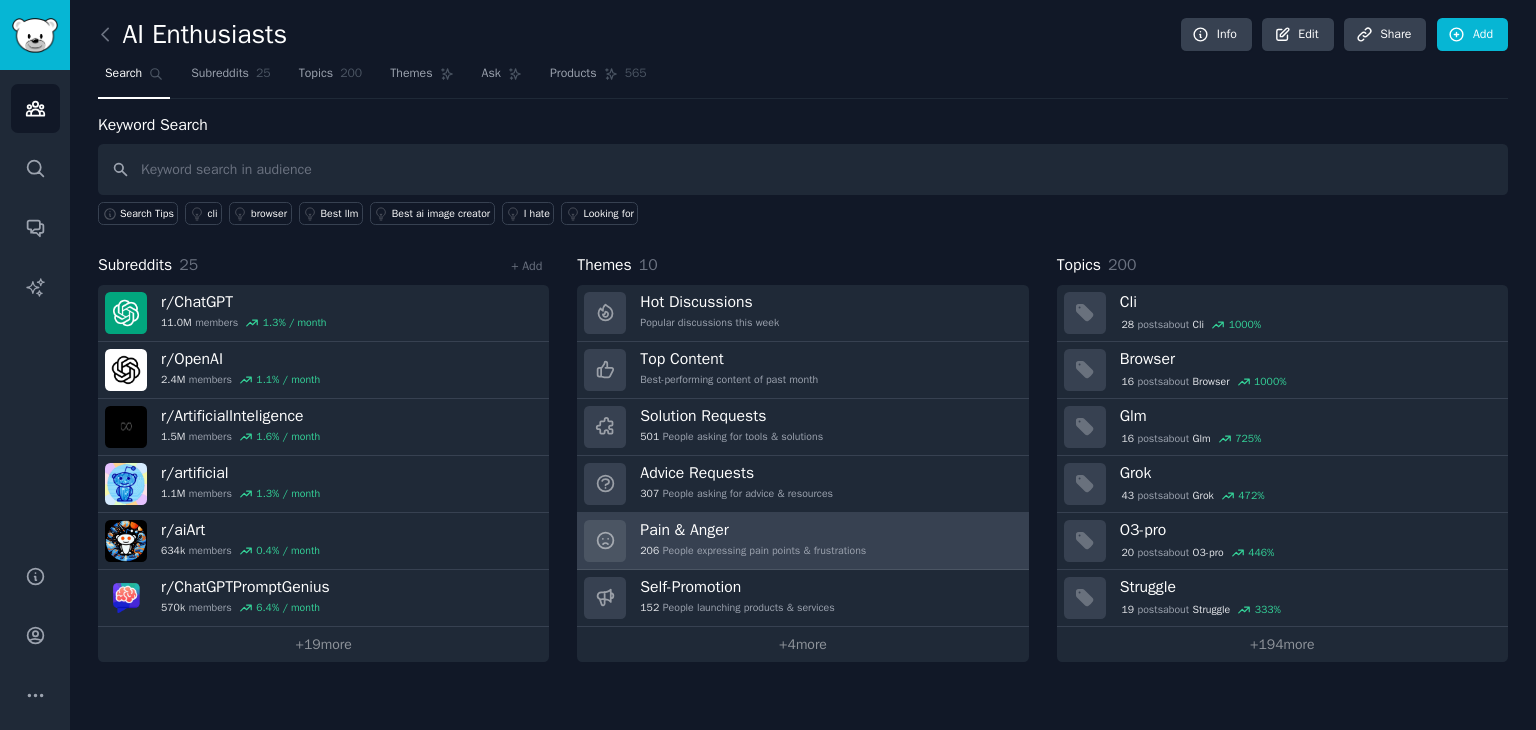 click on "Pain & Anger" at bounding box center [753, 530] 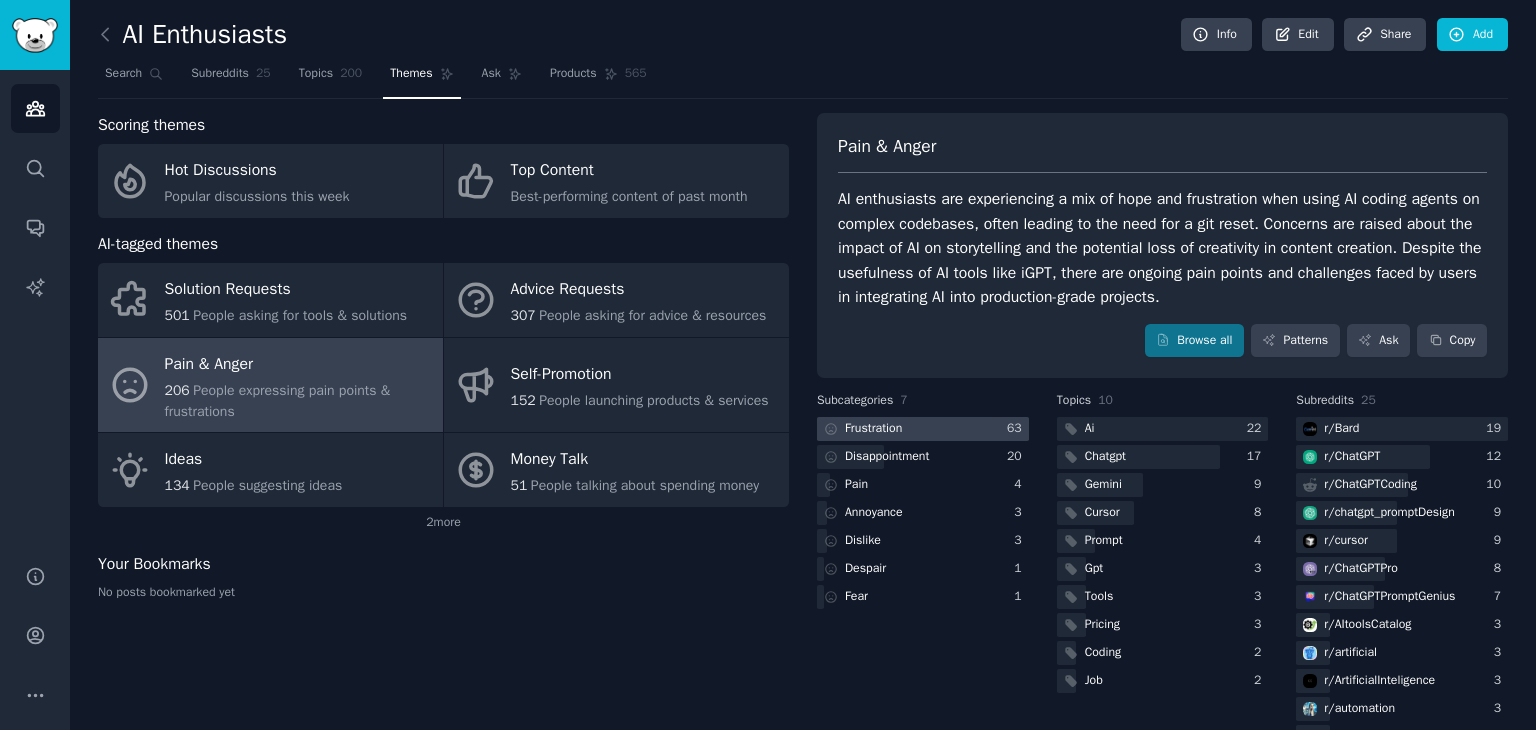 click on "Frustration" at bounding box center [873, 429] 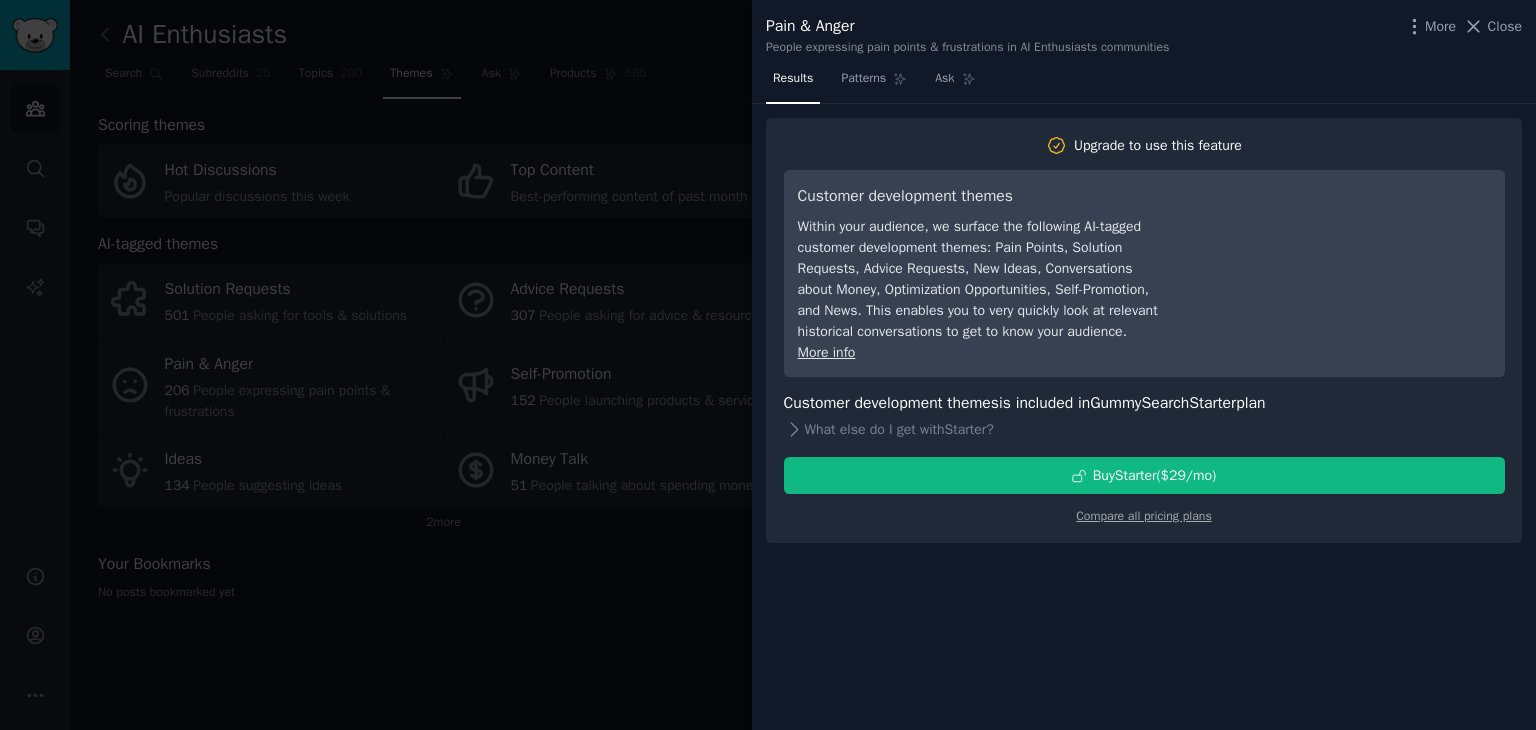 click at bounding box center (768, 365) 